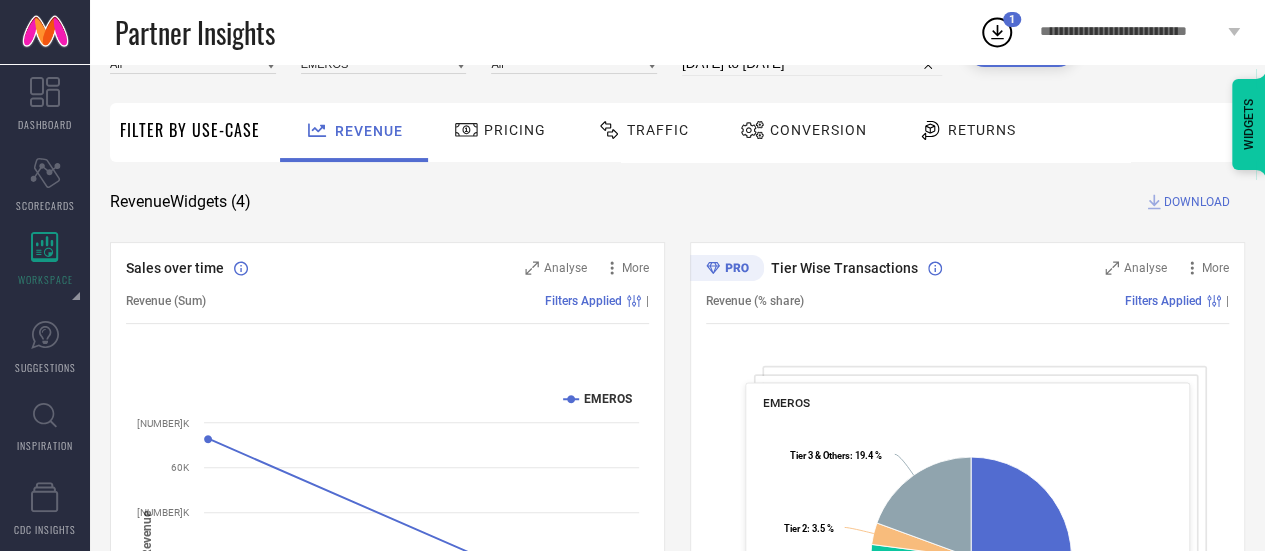 scroll, scrollTop: 0, scrollLeft: 0, axis: both 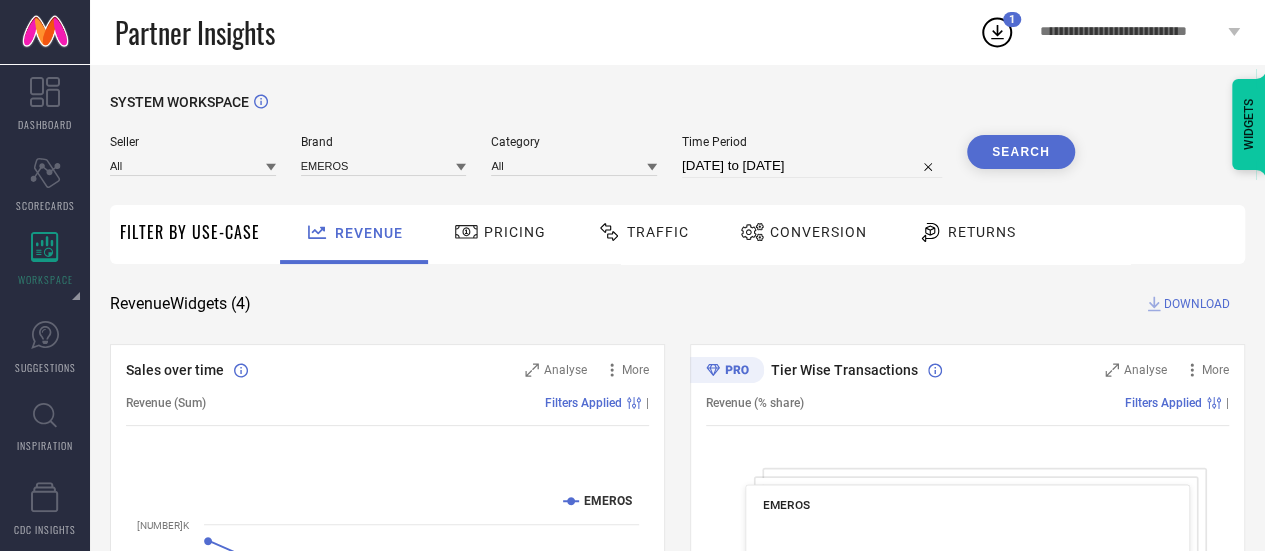 select on "7" 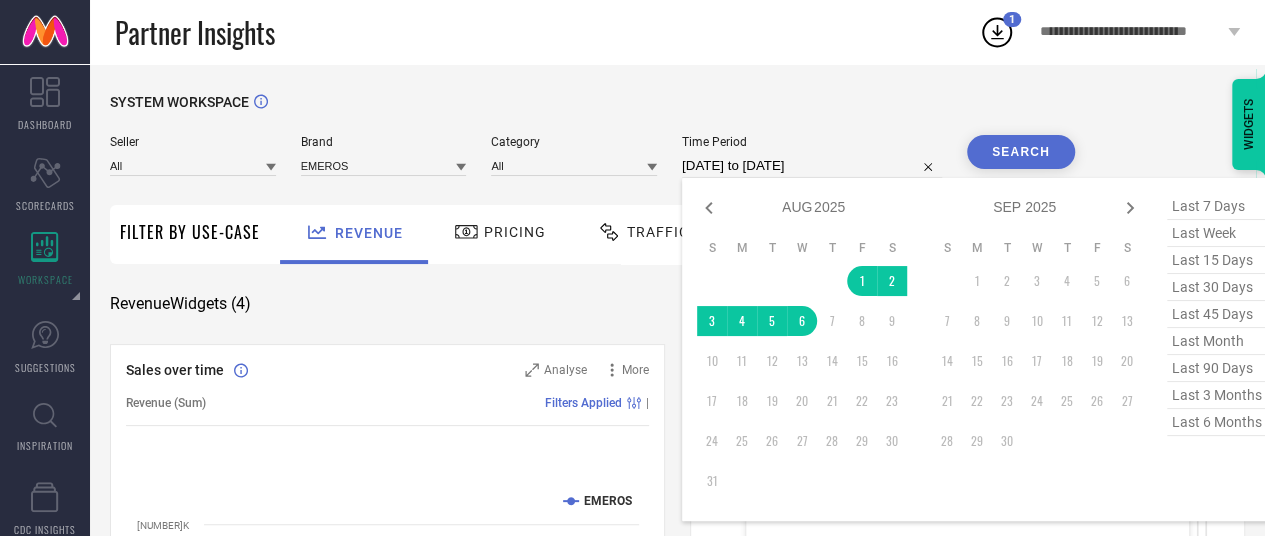 click on "[DATE] to [DATE]" at bounding box center (812, 166) 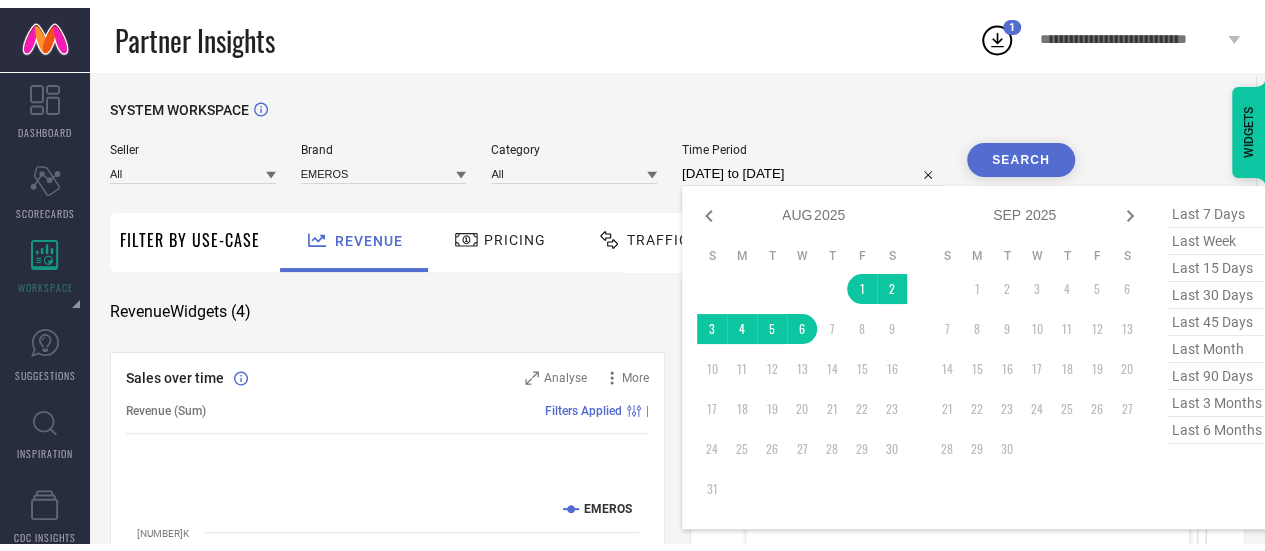 click on "Search" at bounding box center [1021, 152] 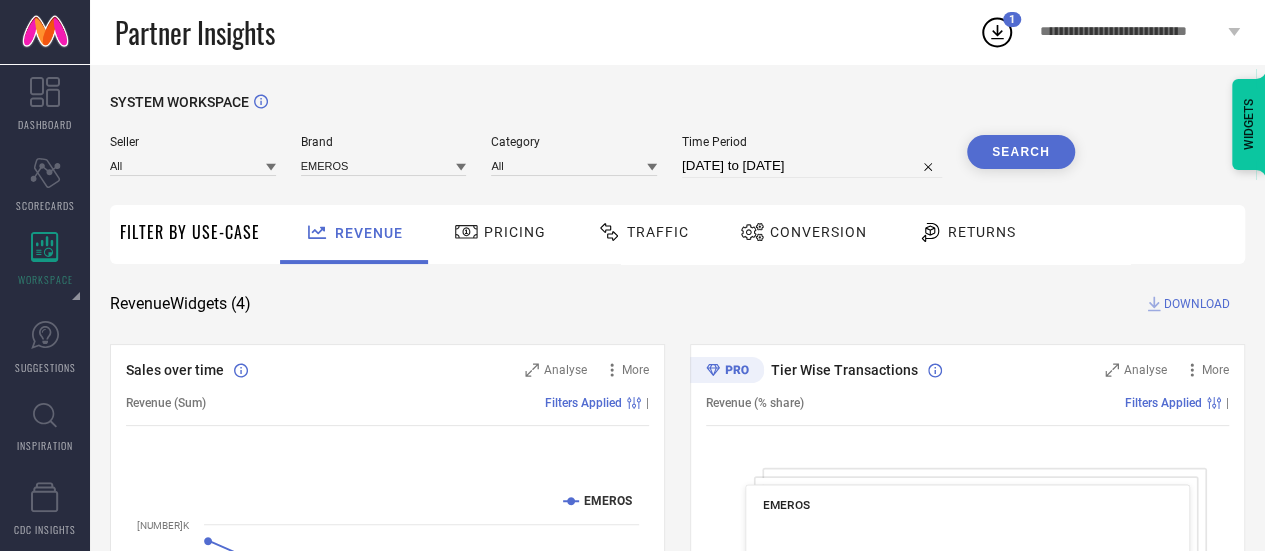 click on "DOWNLOAD" at bounding box center [1197, 304] 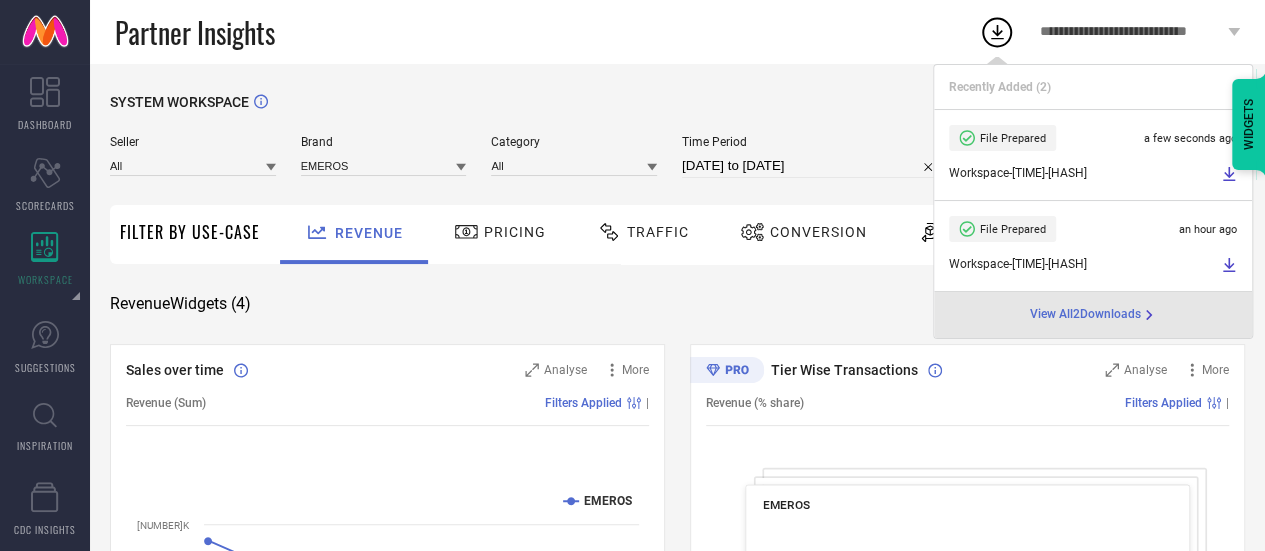 scroll, scrollTop: 170, scrollLeft: 0, axis: vertical 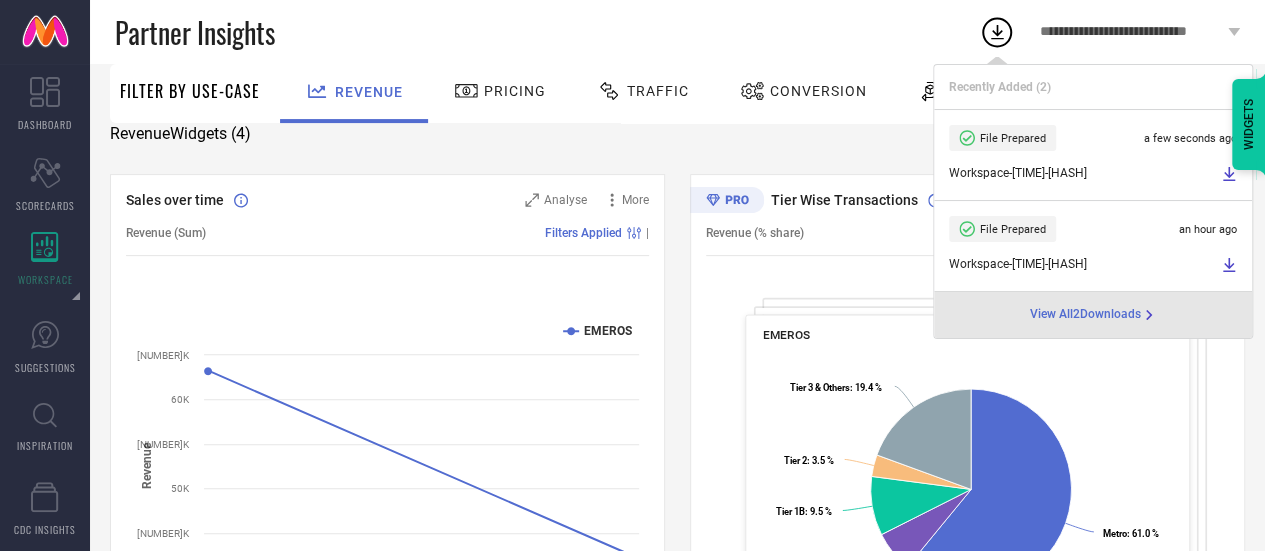 click on "Conversion" at bounding box center (818, 91) 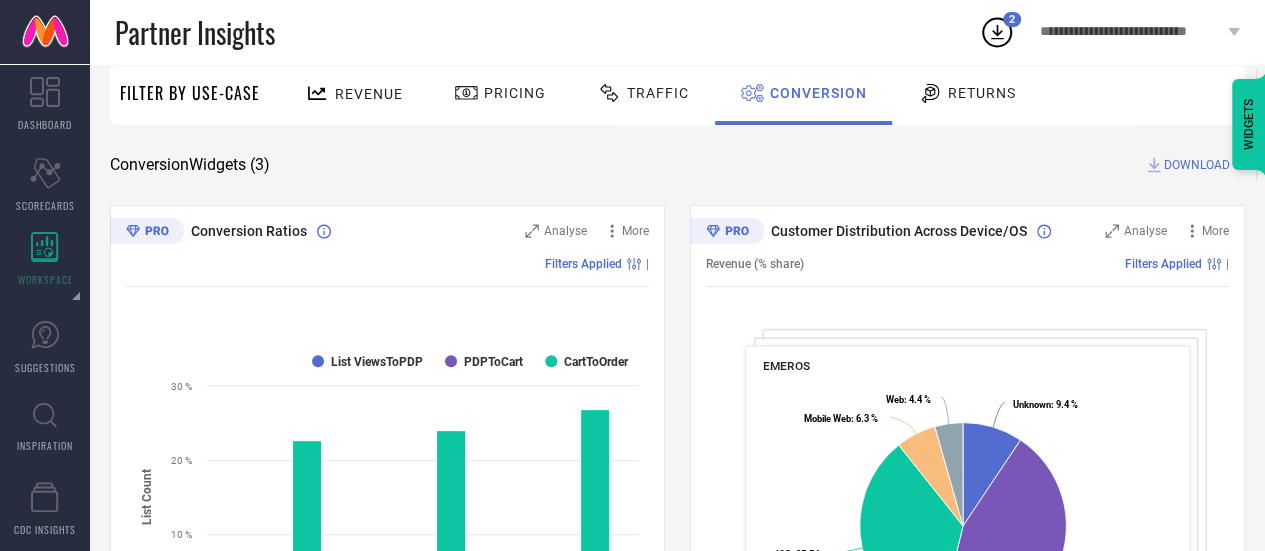 scroll, scrollTop: 0, scrollLeft: 0, axis: both 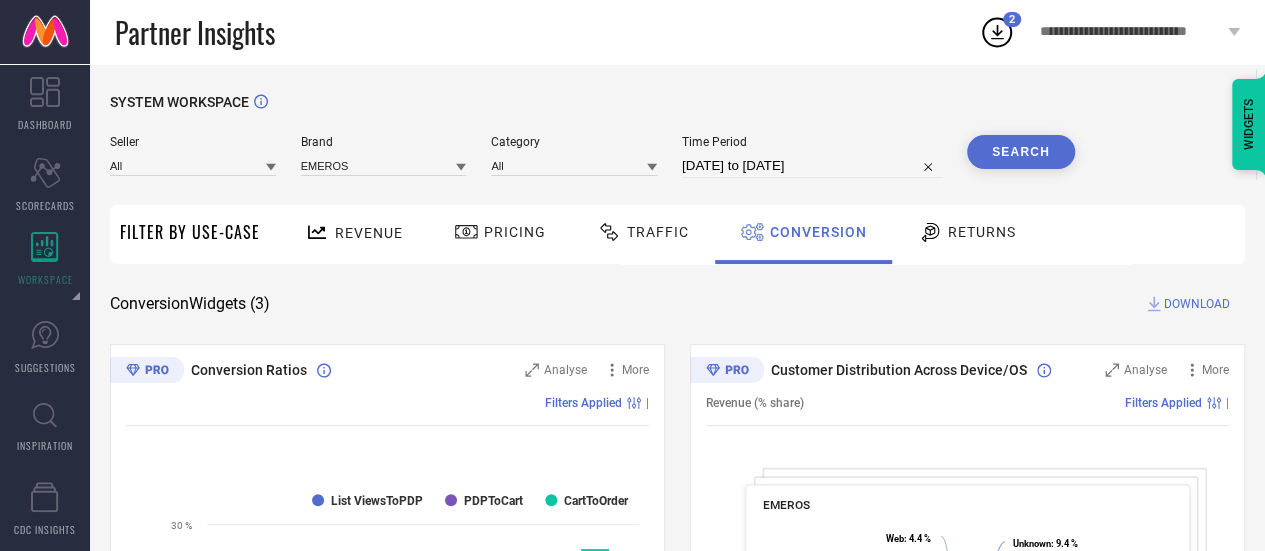 click on "Seller All Brand EMEROS Category All Time Period [DATE] to [DATE] Search" at bounding box center [592, 165] 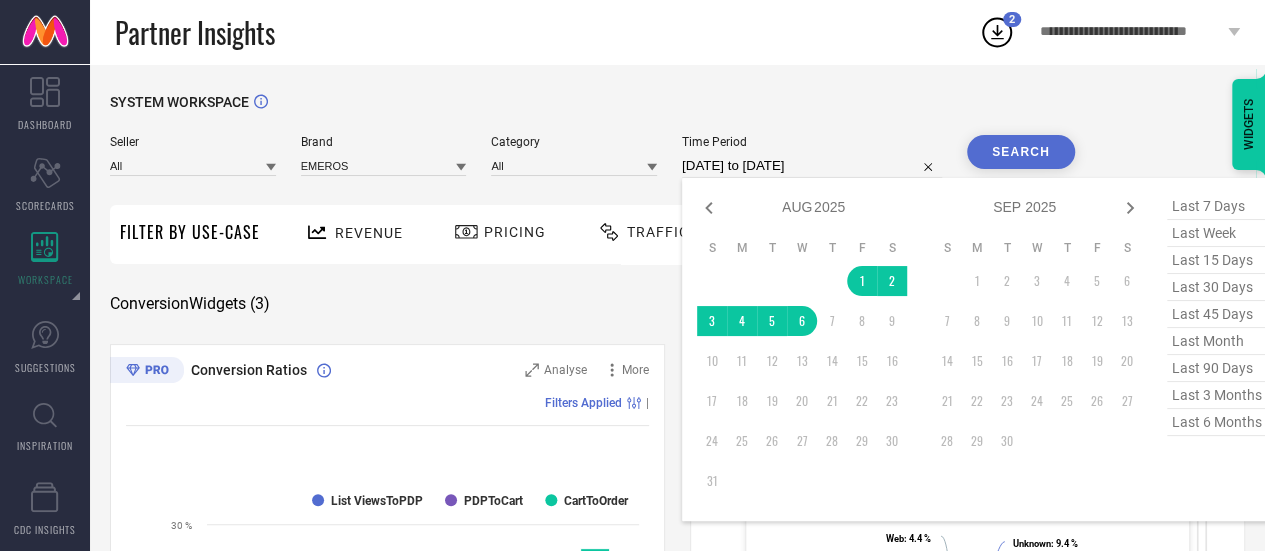 click on "[DATE] to [DATE]" at bounding box center (812, 166) 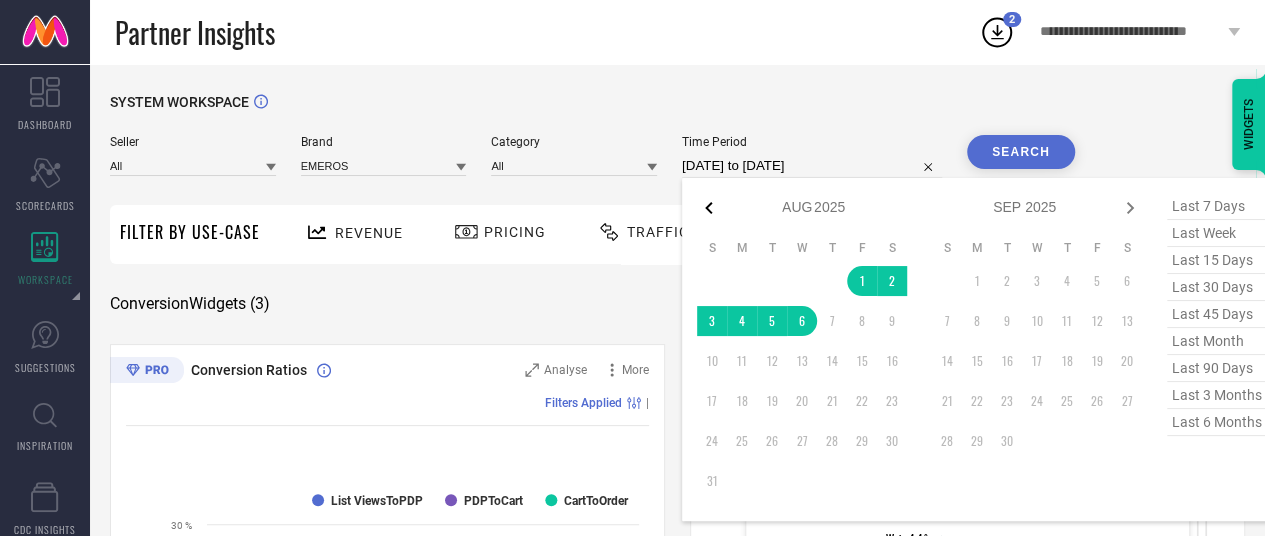 click 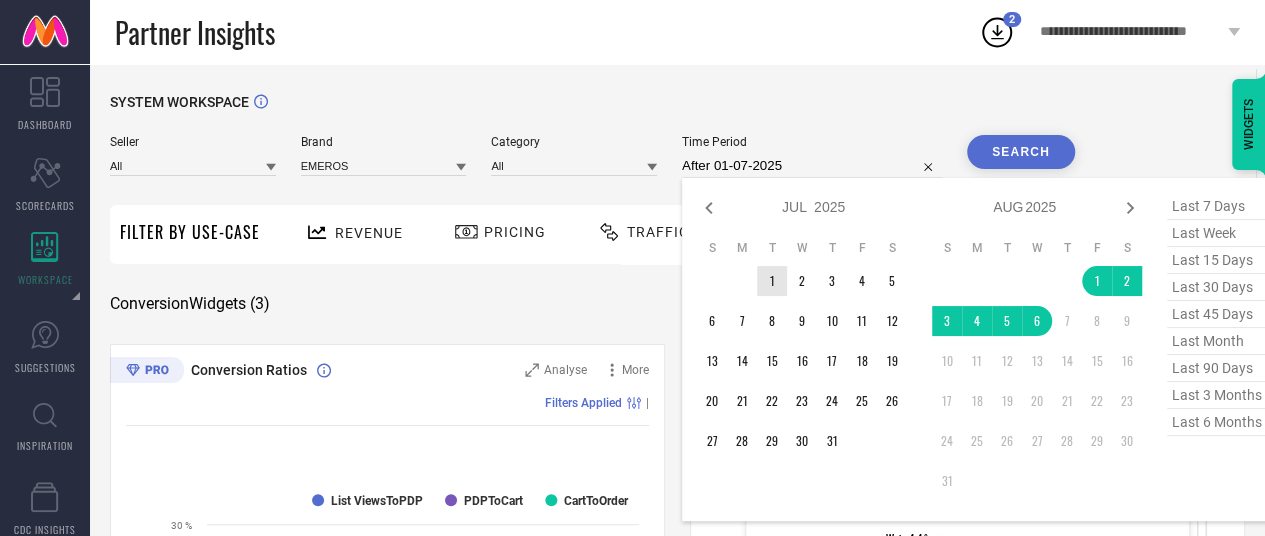 click on "1" at bounding box center [772, 281] 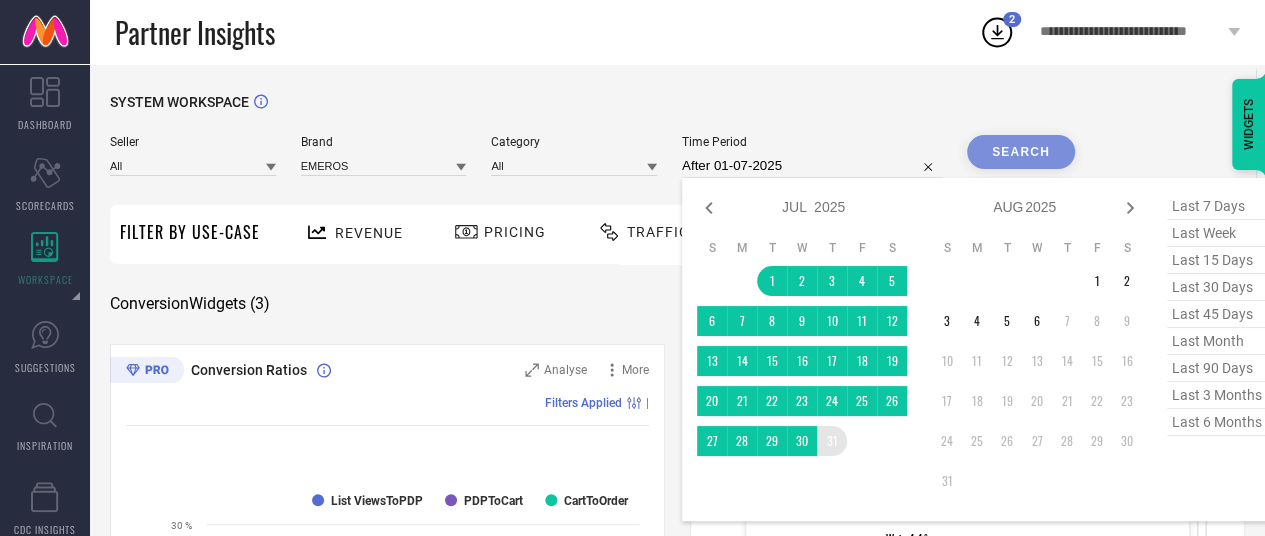type on "01-07-2025 to 31-07-2025" 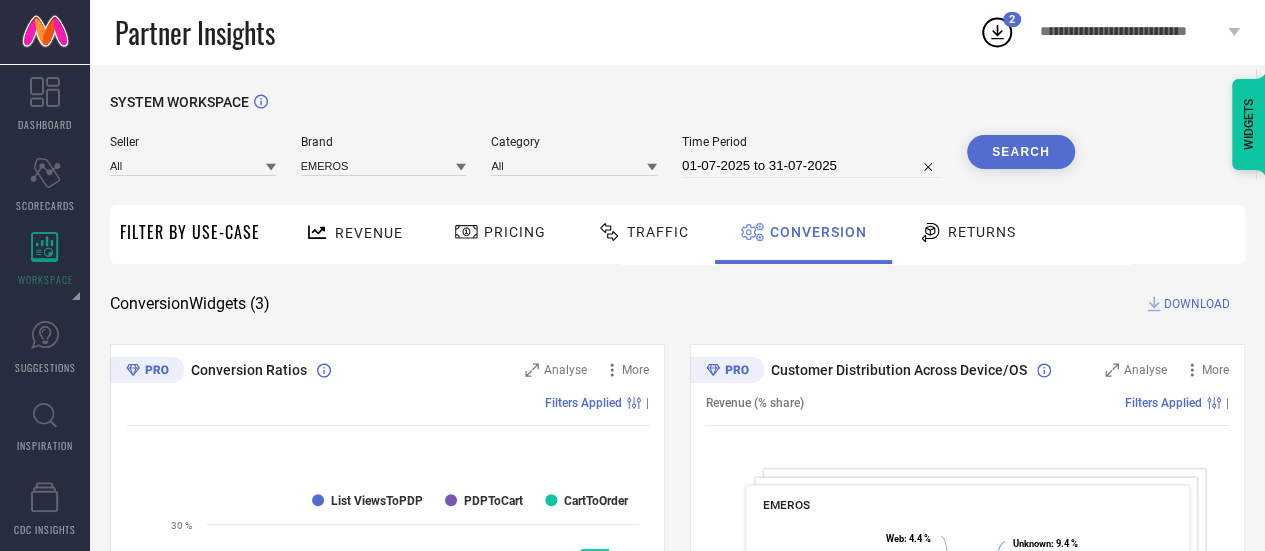 click on "Search" at bounding box center [1021, 152] 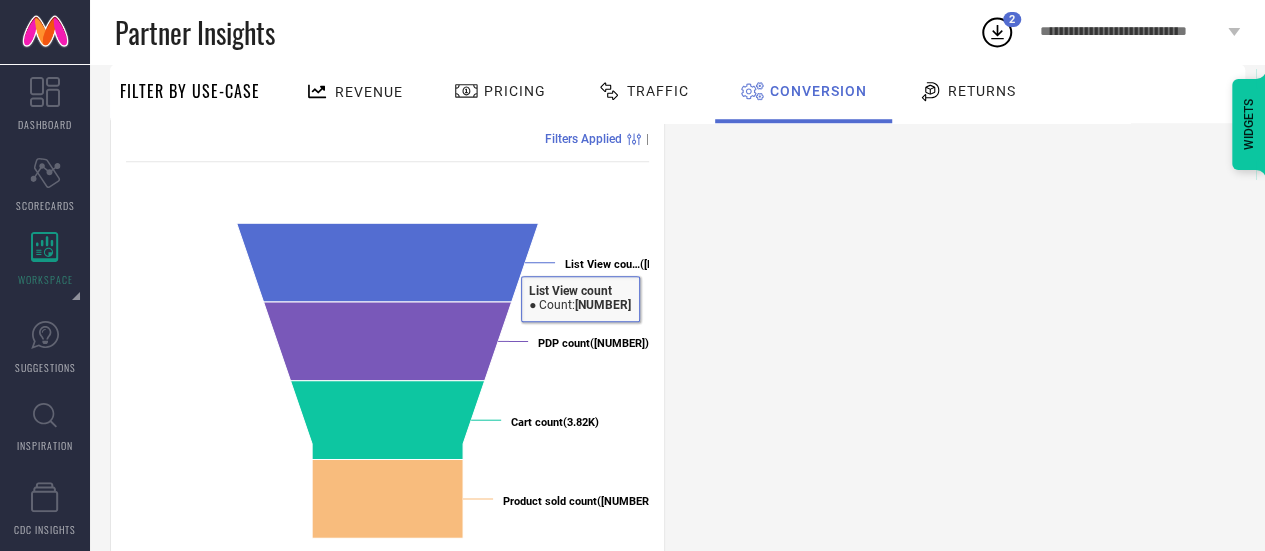 scroll, scrollTop: 795, scrollLeft: 0, axis: vertical 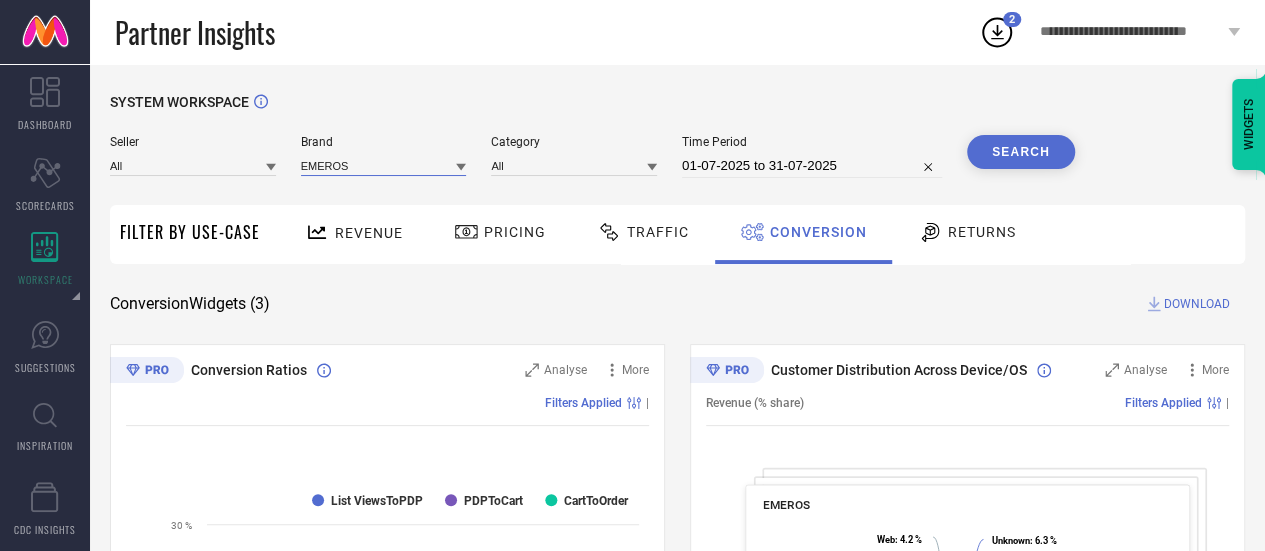 click at bounding box center (384, 165) 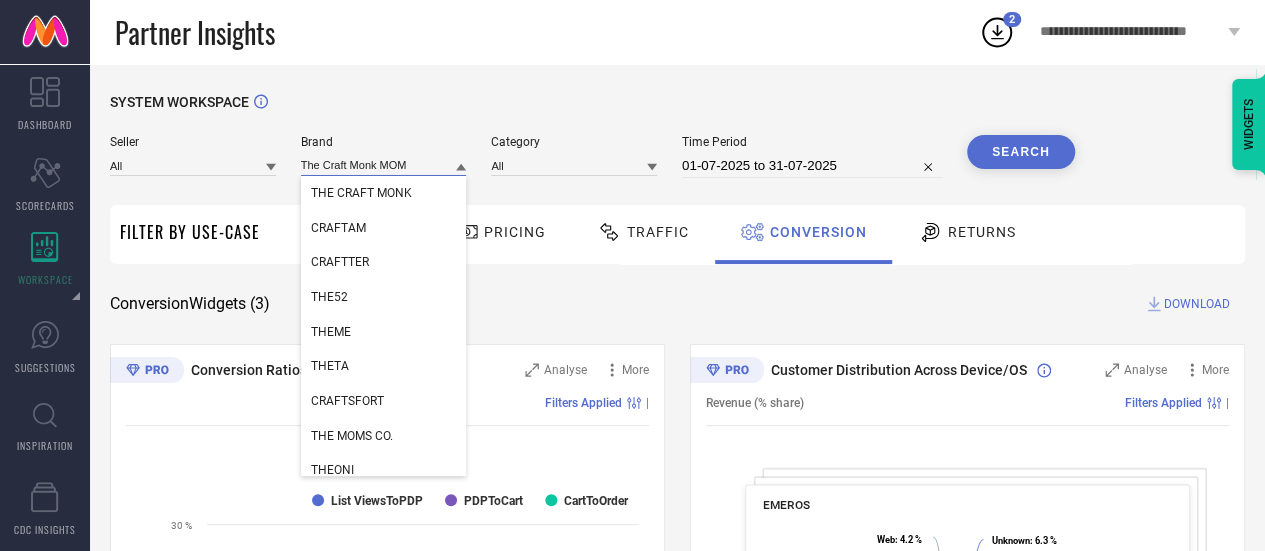 type on "The Craft Monk MOM" 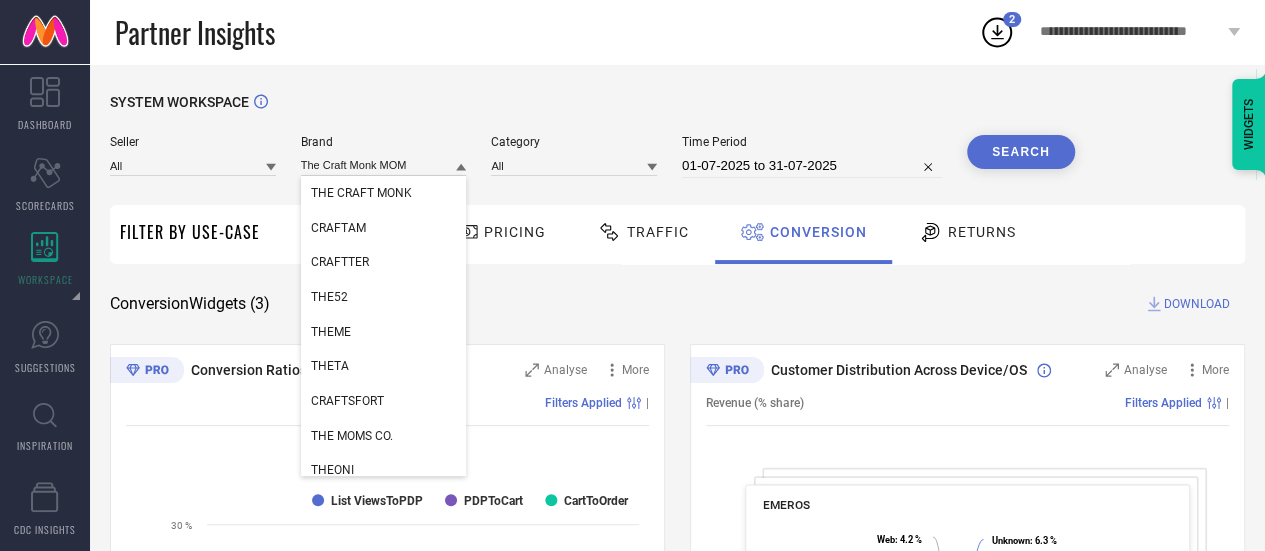 click on "THE CRAFT MONK" at bounding box center [384, 193] 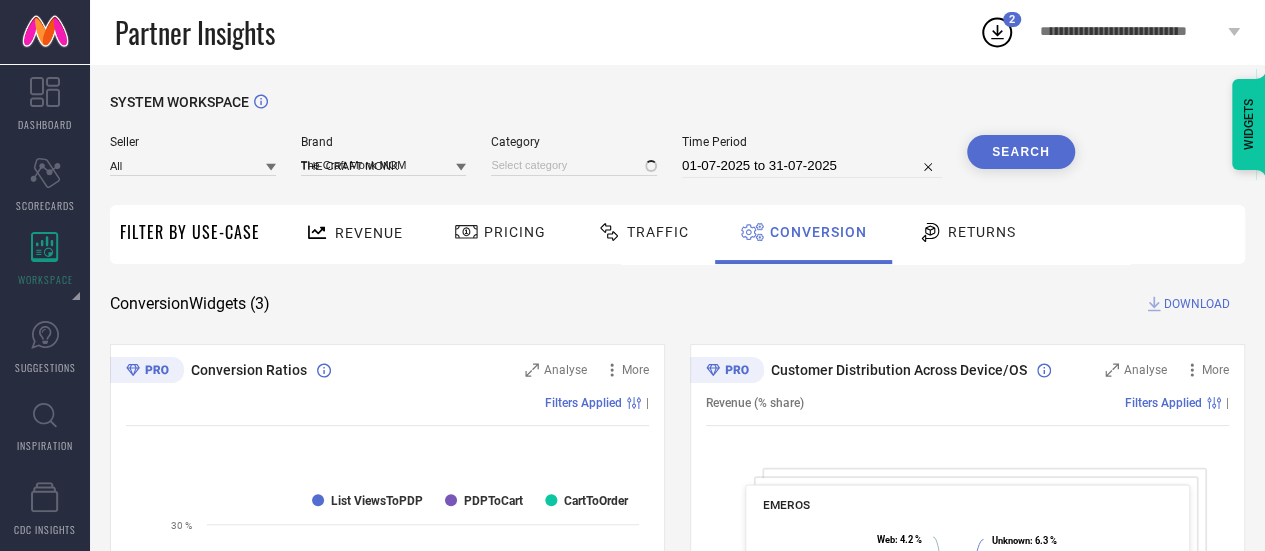 type 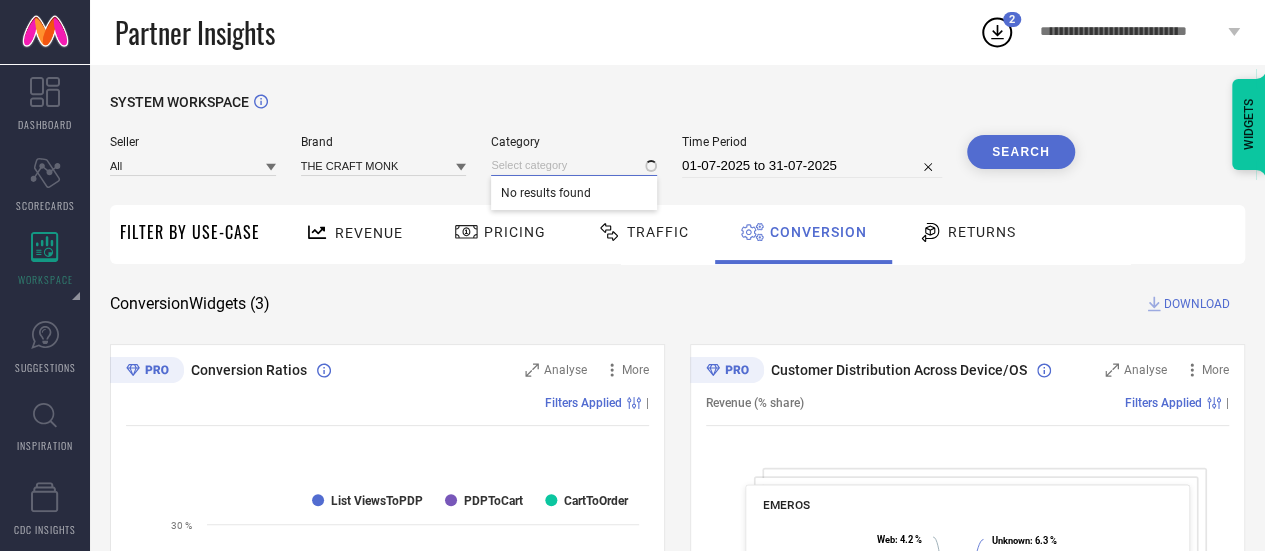 click at bounding box center (574, 165) 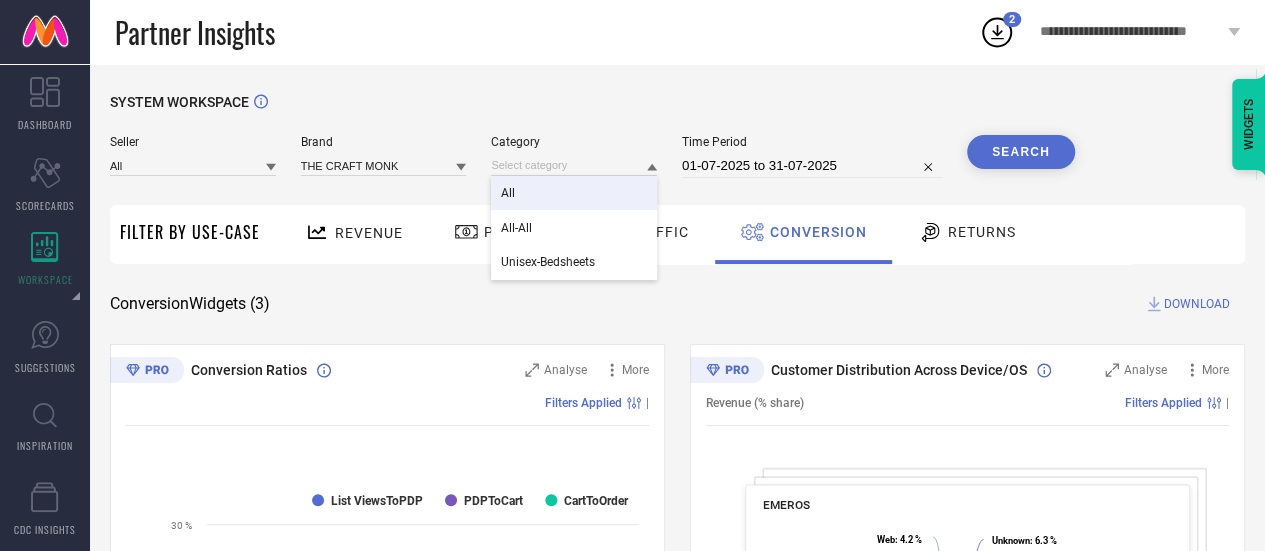 click on "All" at bounding box center [574, 193] 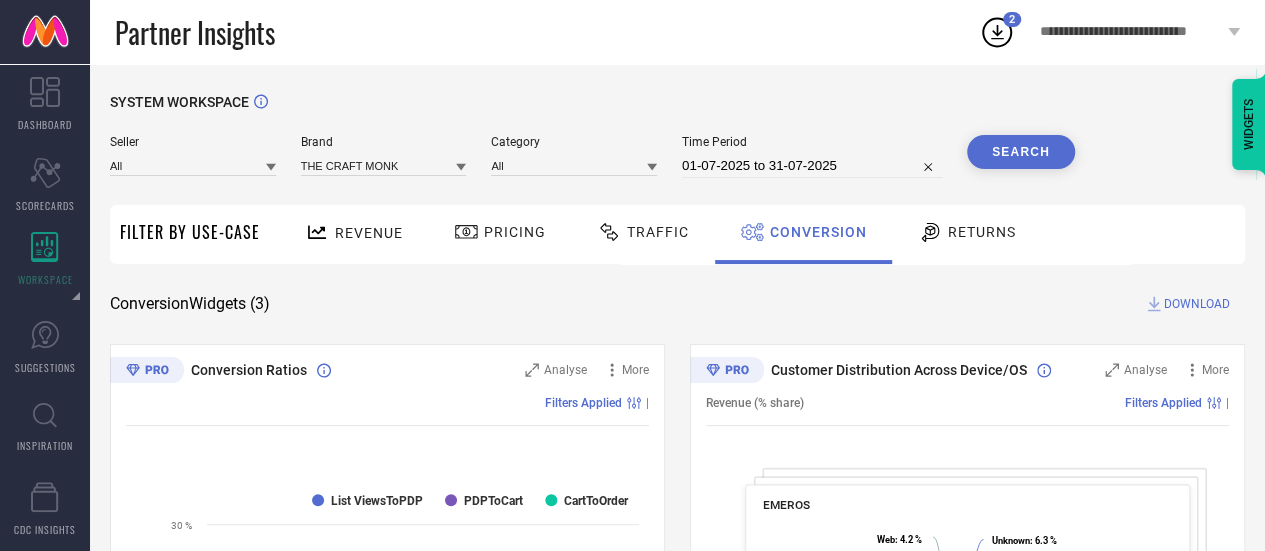click on "Search" at bounding box center [1021, 152] 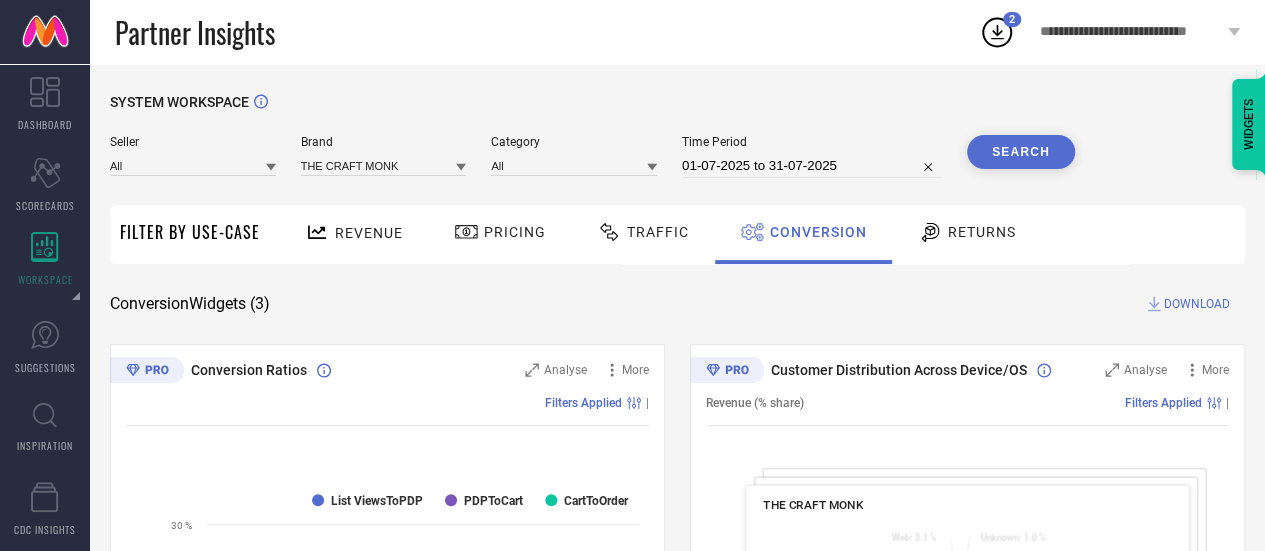 click on "Revenue" at bounding box center (354, 232) 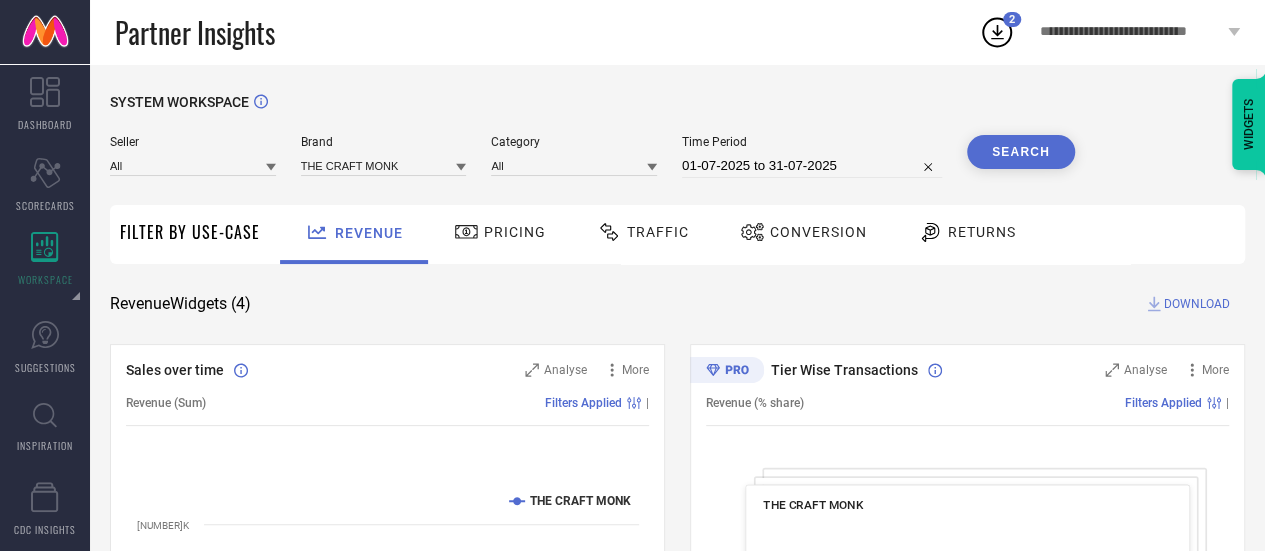click on "Search" at bounding box center [1021, 152] 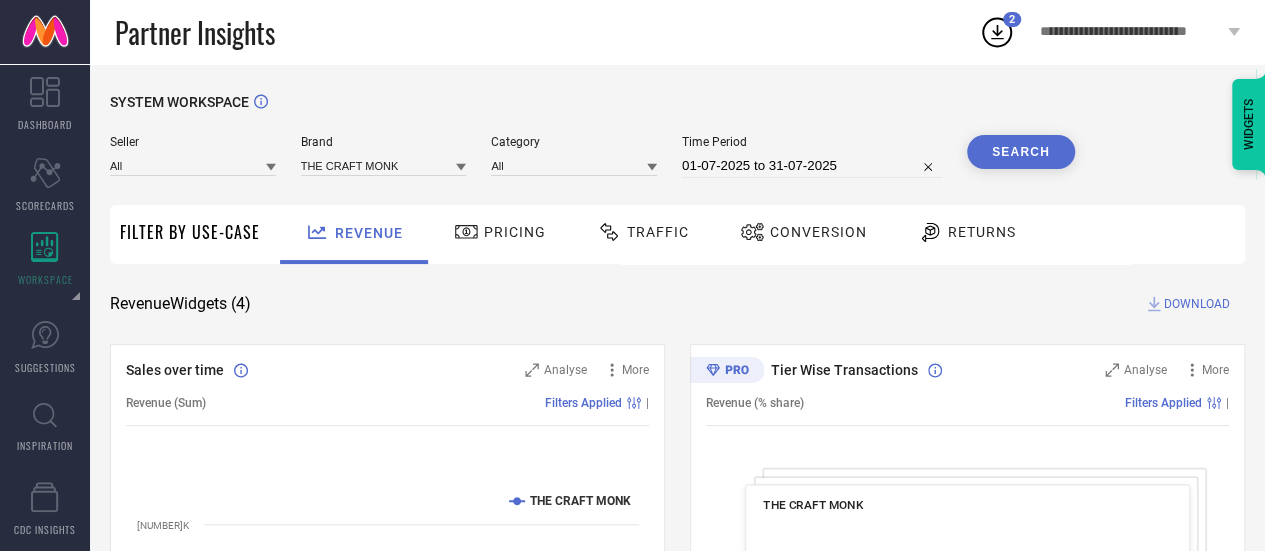 click on "DOWNLOAD" at bounding box center [1197, 304] 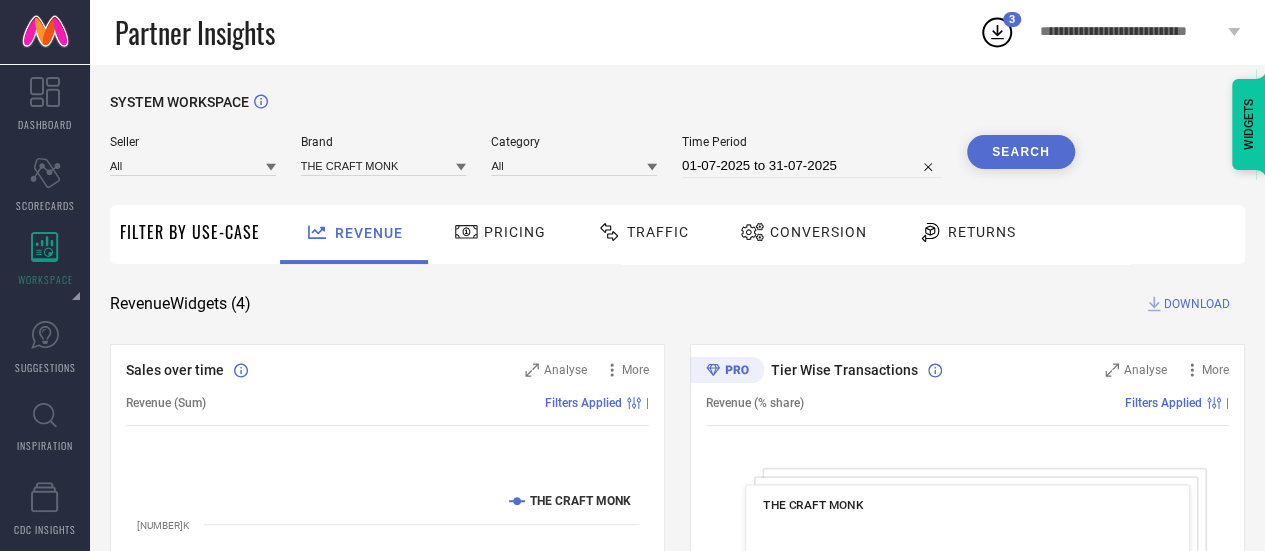 click on "Seller All Brand THE CRAFT MONK Category All Time Period [DATE] to [DATE] Search" at bounding box center [592, 165] 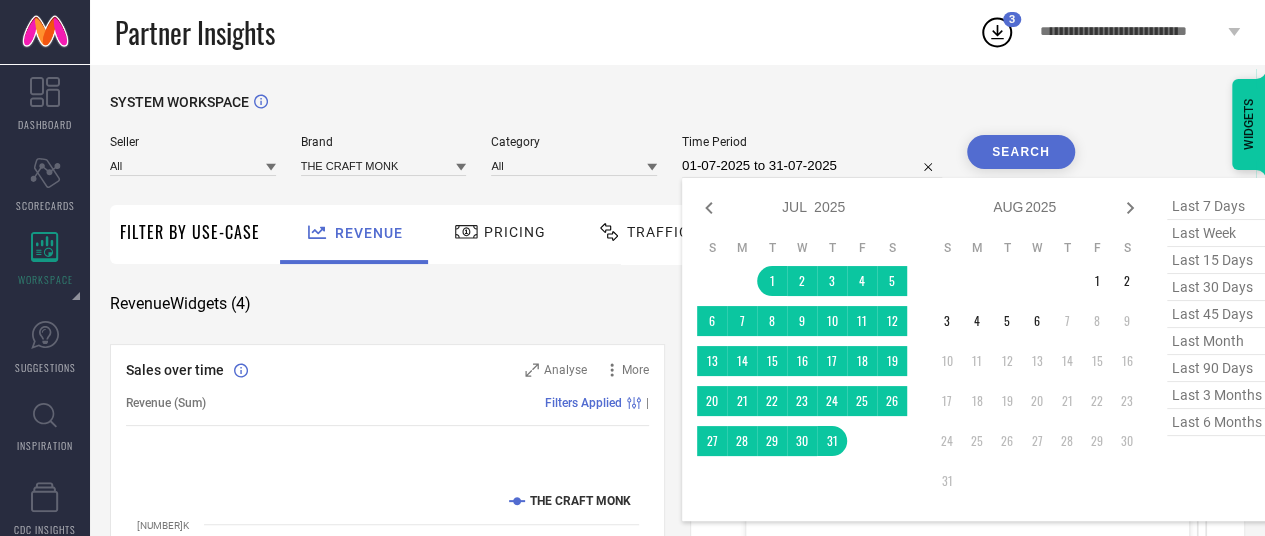 click on "01-07-2025 to 31-07-2025" at bounding box center [812, 166] 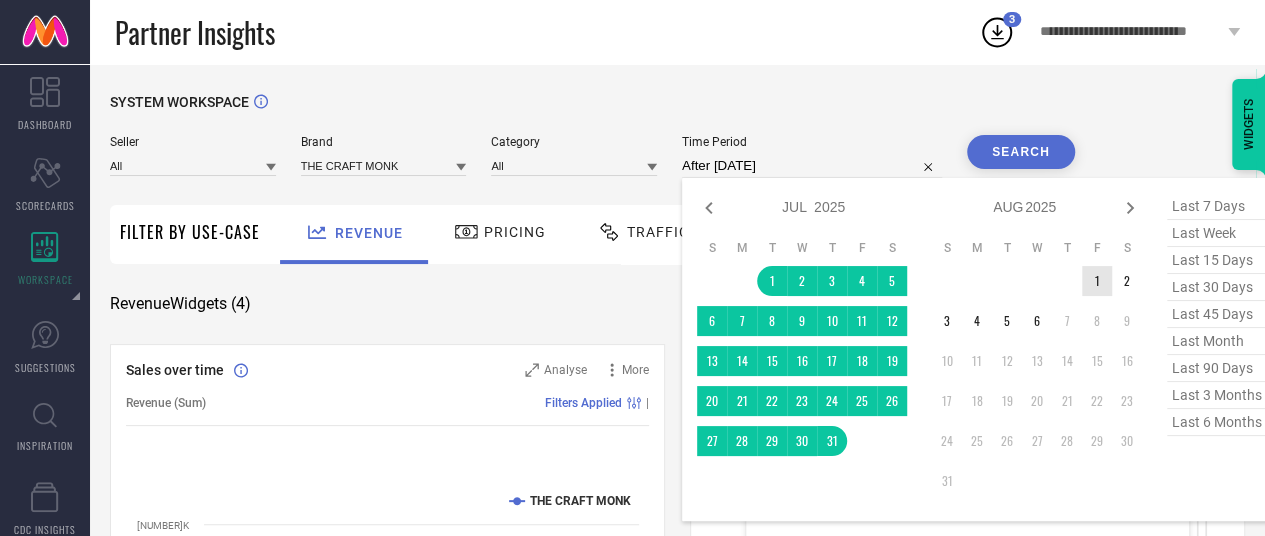 click on "1" at bounding box center (1097, 281) 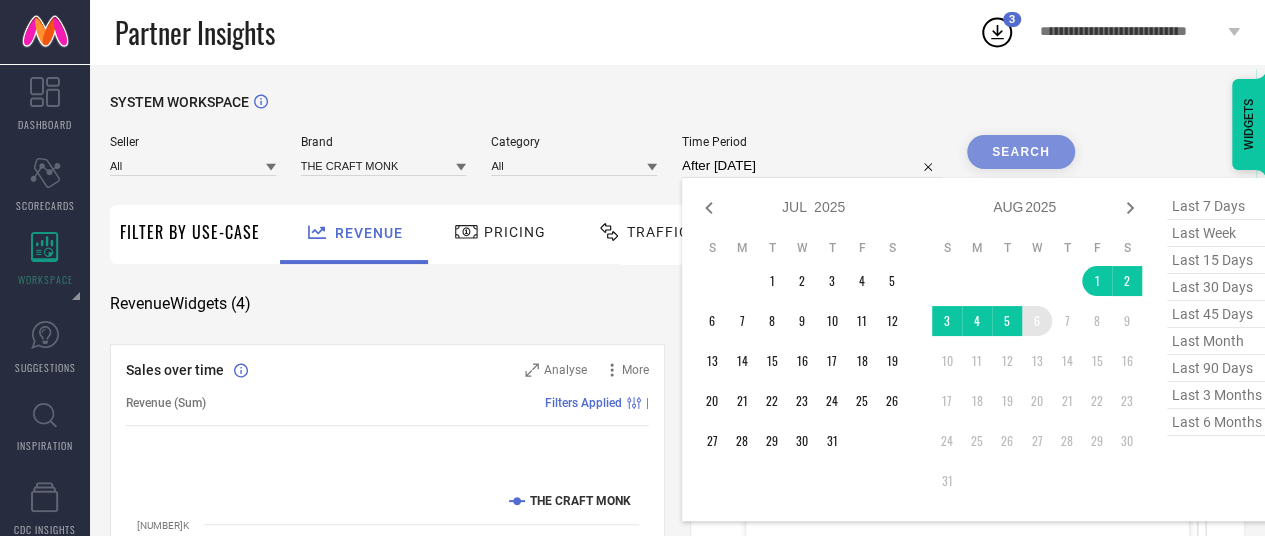 type on "[DATE] to [DATE]" 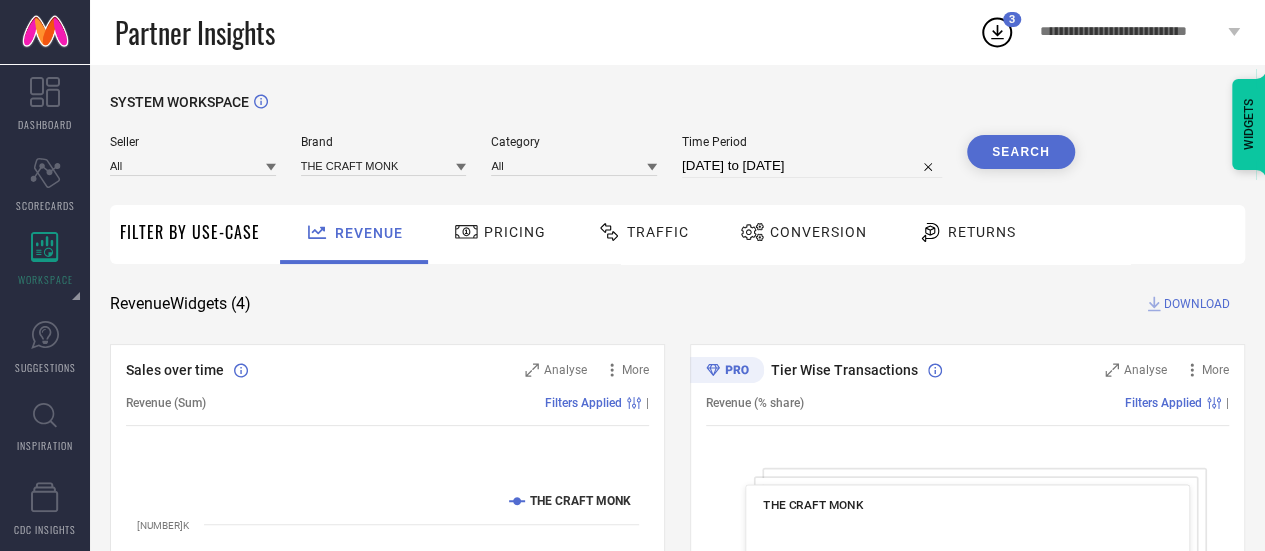 click on "Search" at bounding box center (1021, 152) 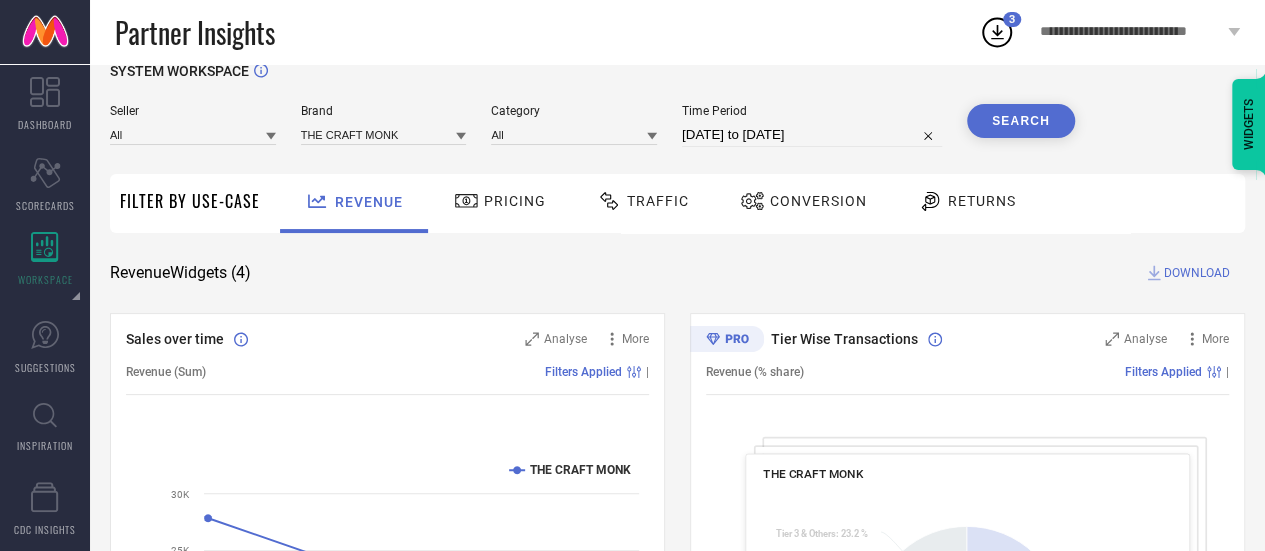 scroll, scrollTop: 0, scrollLeft: 0, axis: both 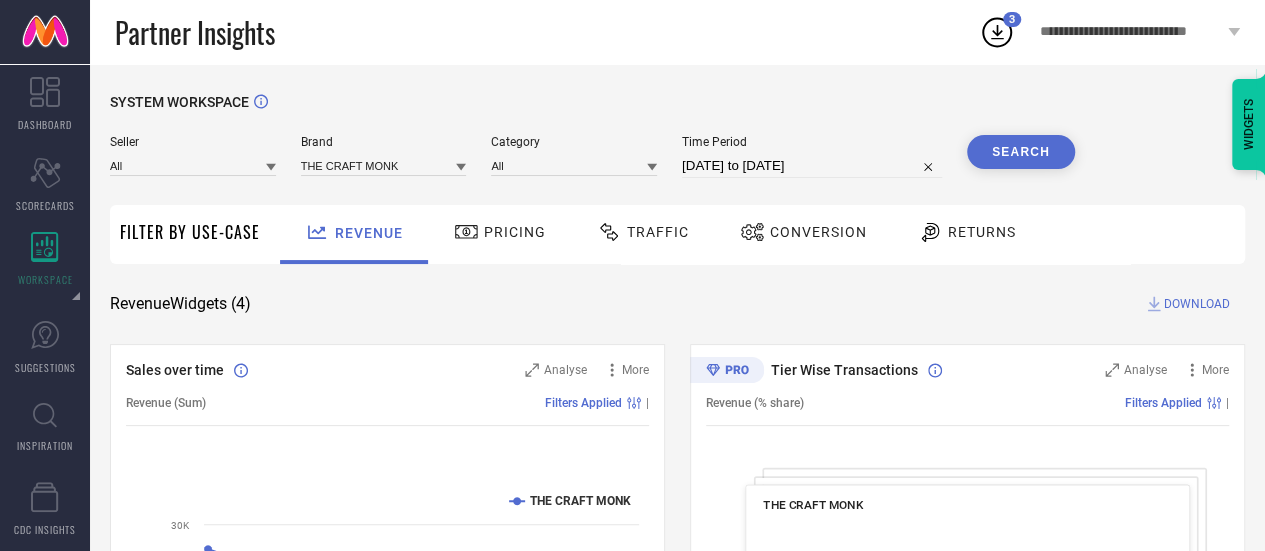 click on "DOWNLOAD" at bounding box center [1197, 304] 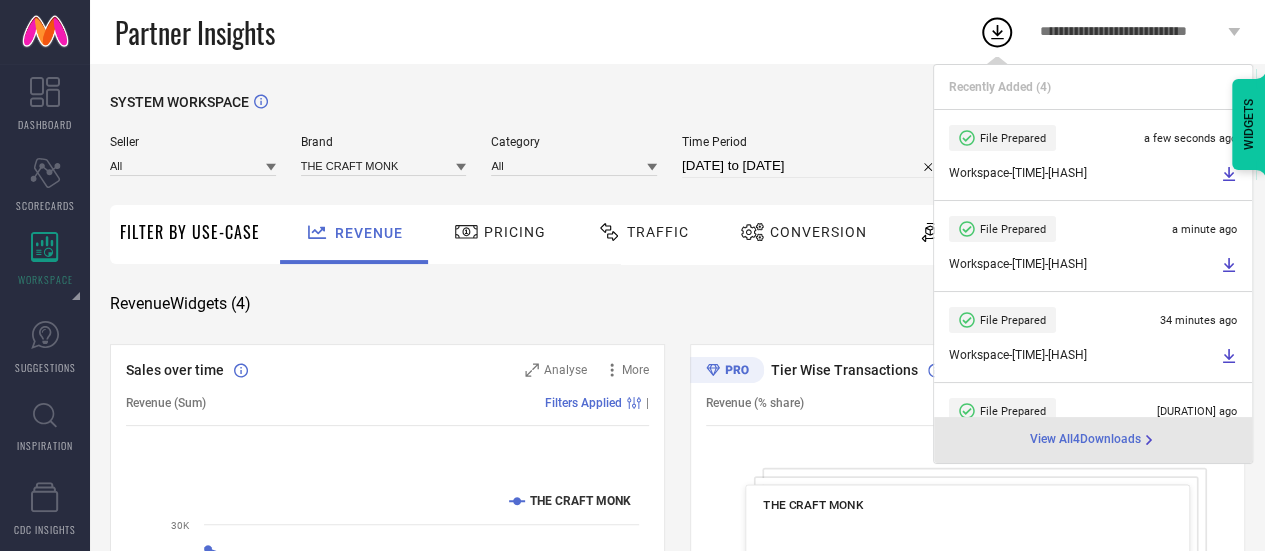 click on "Revenue  Widgets ( 4 ) DOWNLOAD" at bounding box center (677, 304) 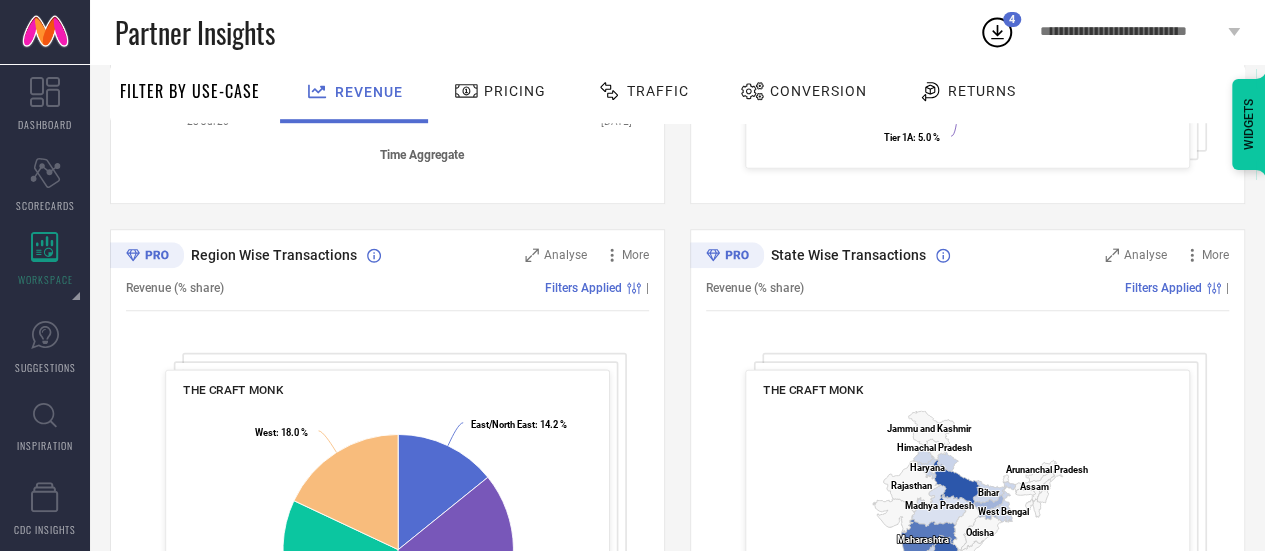 scroll, scrollTop: 638, scrollLeft: 0, axis: vertical 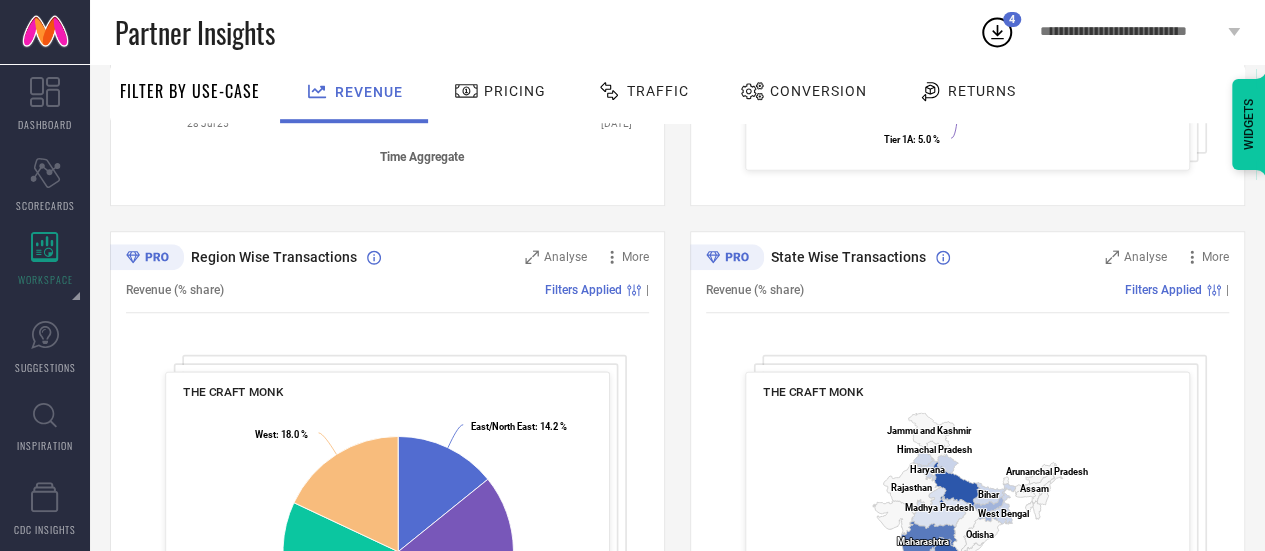 click on "Conversion" at bounding box center [818, 91] 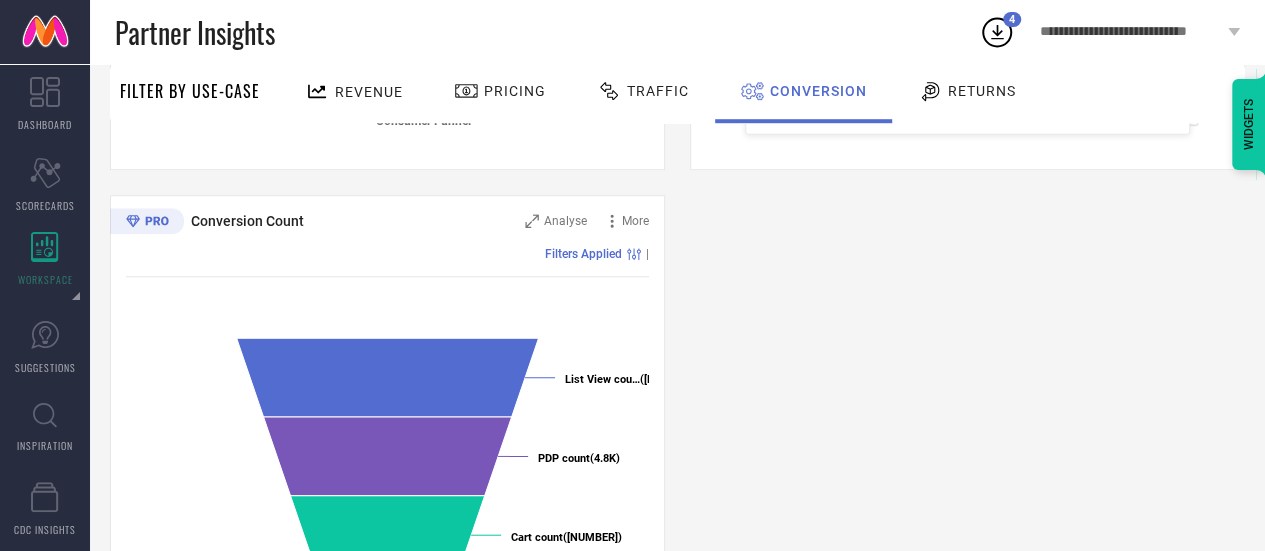 scroll, scrollTop: 0, scrollLeft: 0, axis: both 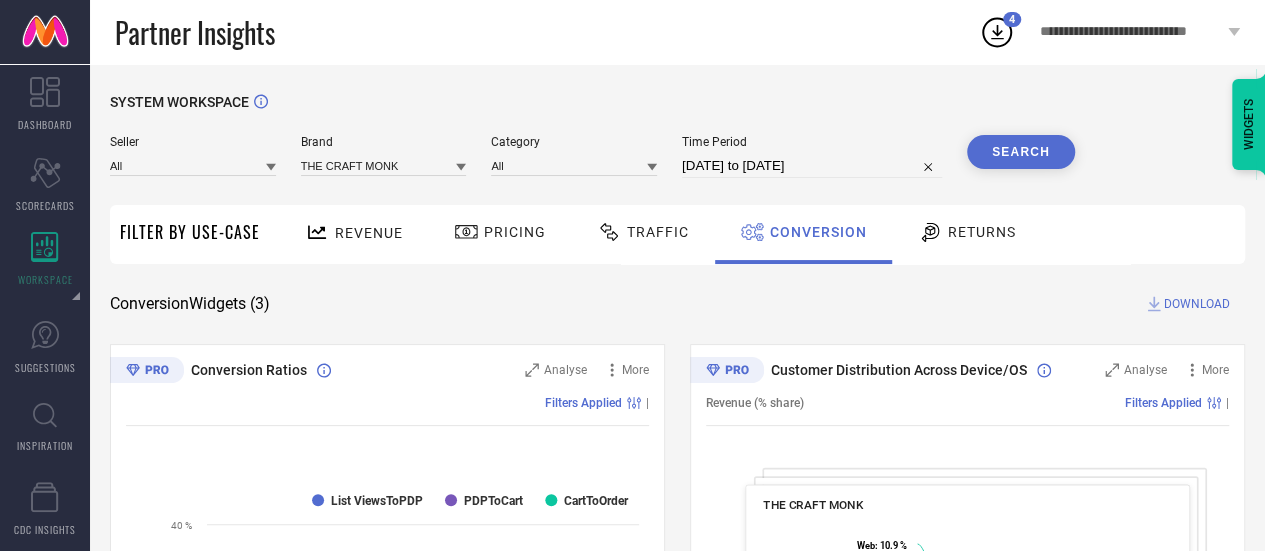 select on "7" 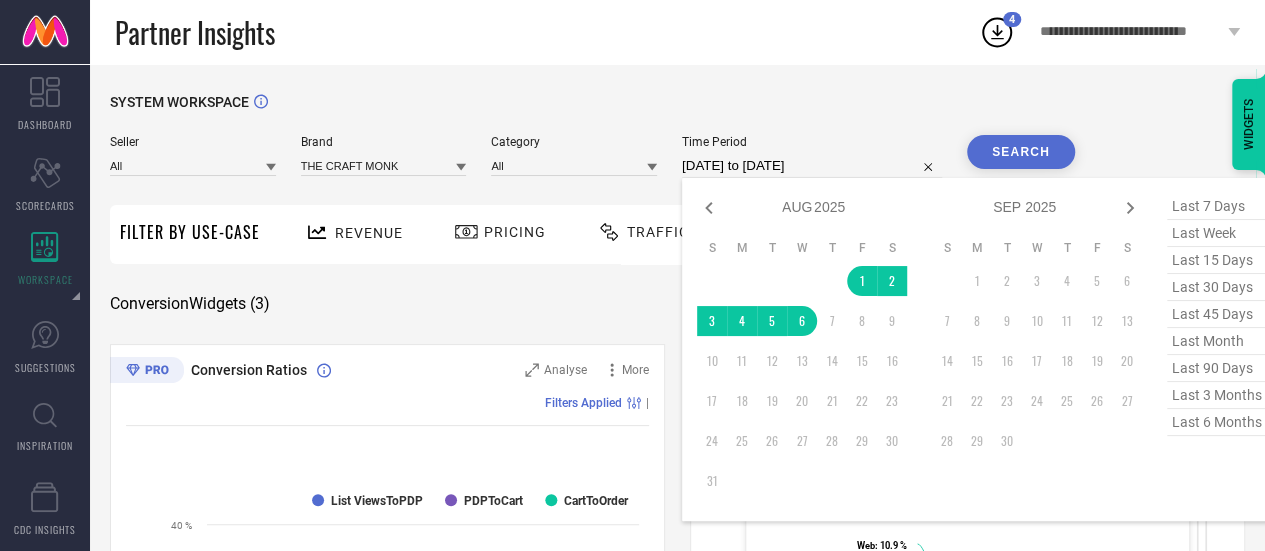 click on "[DATE] to [DATE]" at bounding box center [812, 166] 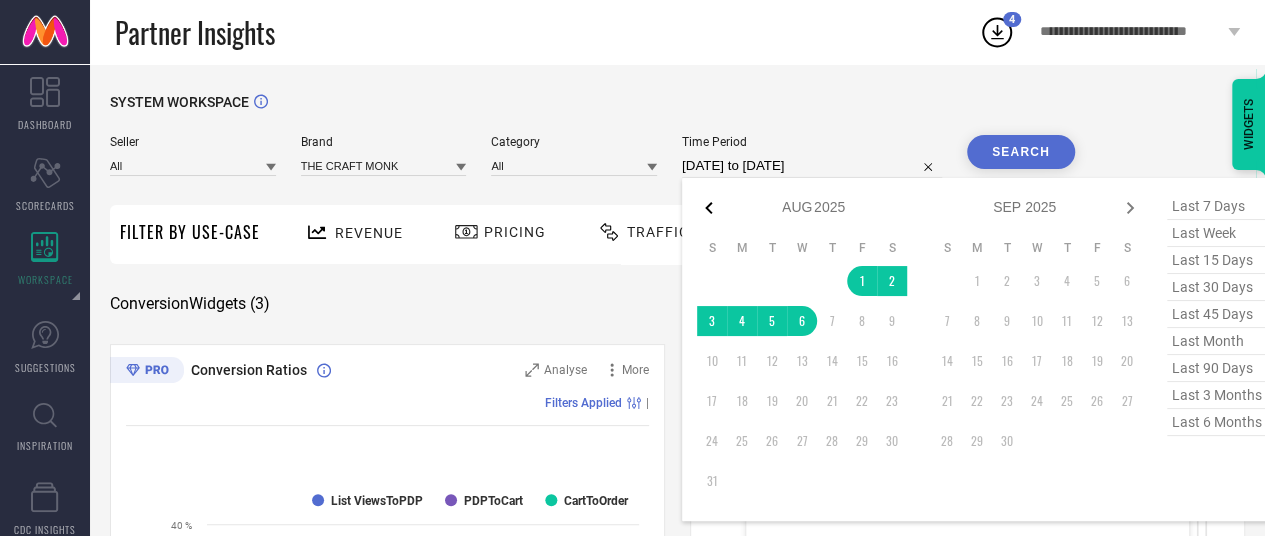 click 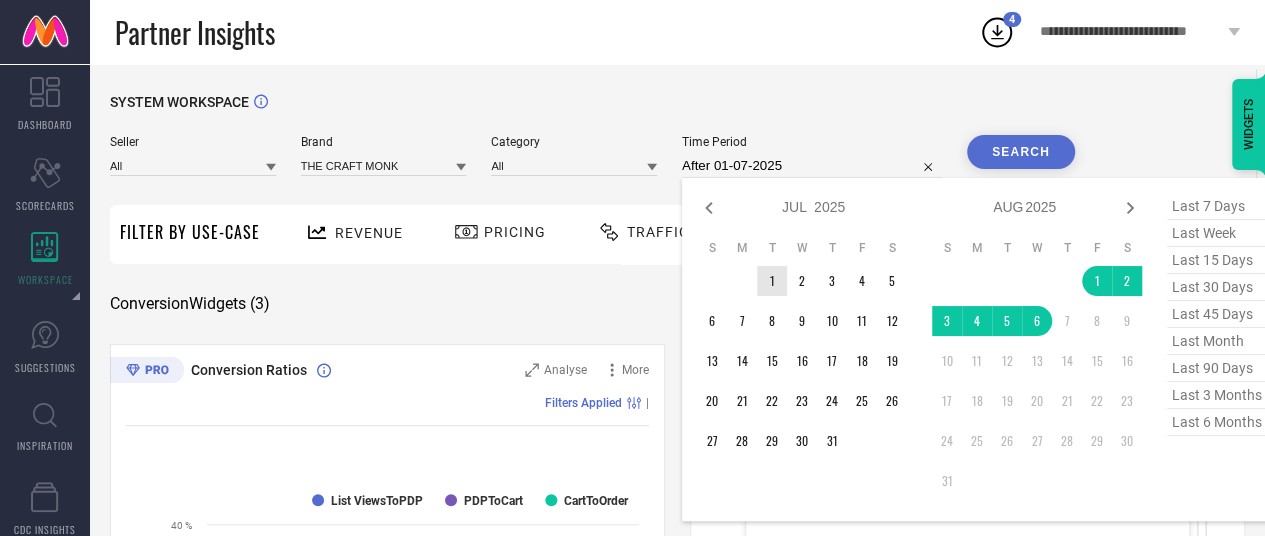 click on "1" at bounding box center (772, 281) 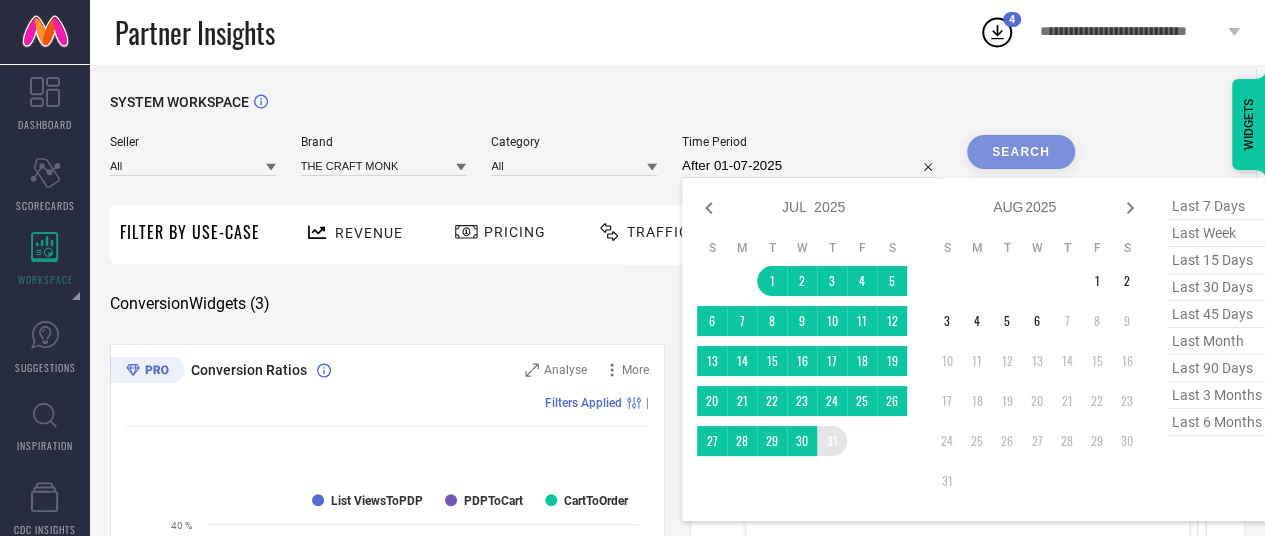 type on "01-07-2025 to 31-07-2025" 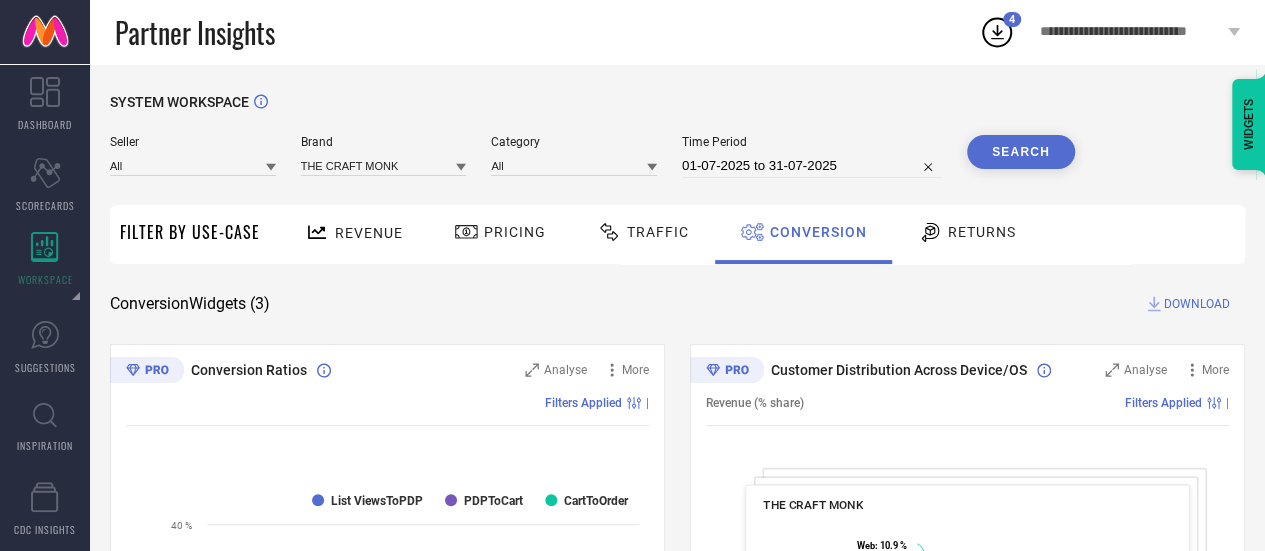 click on "Search" at bounding box center (1021, 152) 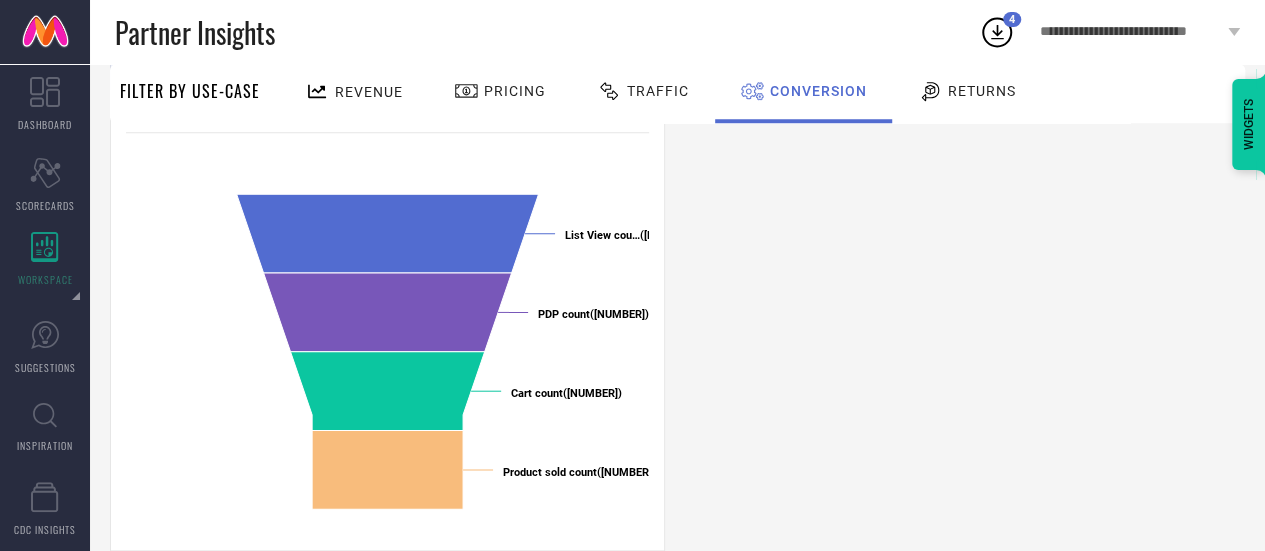 scroll, scrollTop: 829, scrollLeft: 0, axis: vertical 